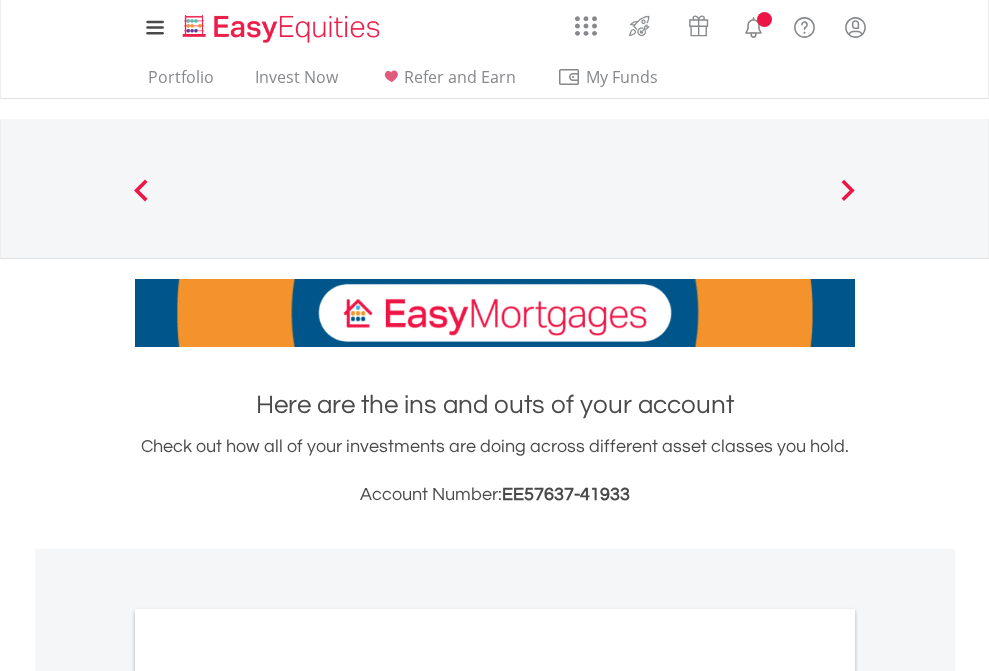scroll, scrollTop: 0, scrollLeft: 0, axis: both 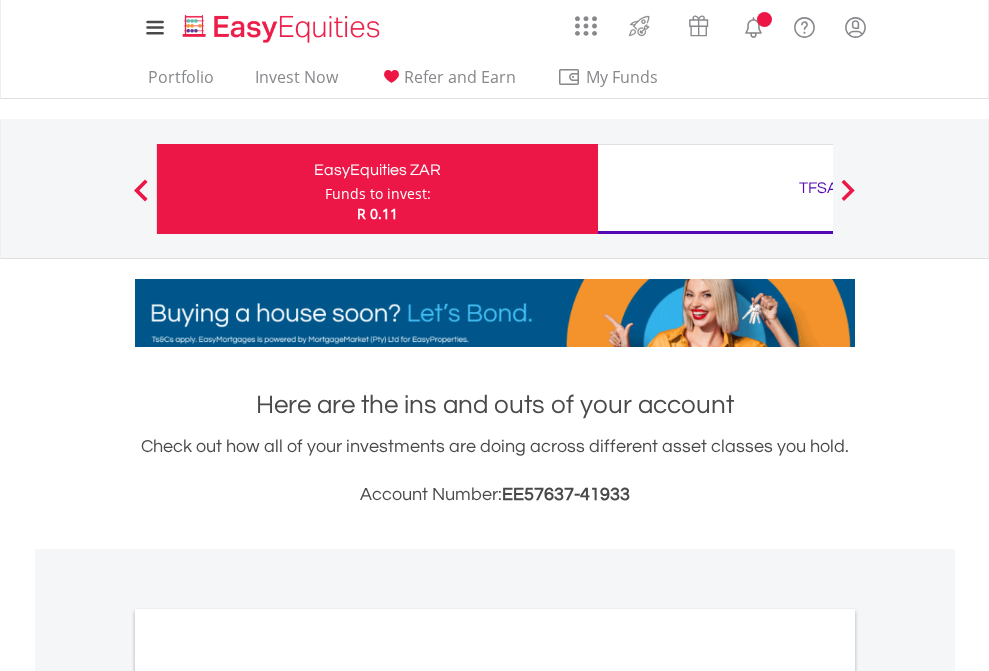 click on "Funds to invest:" at bounding box center (378, 194) 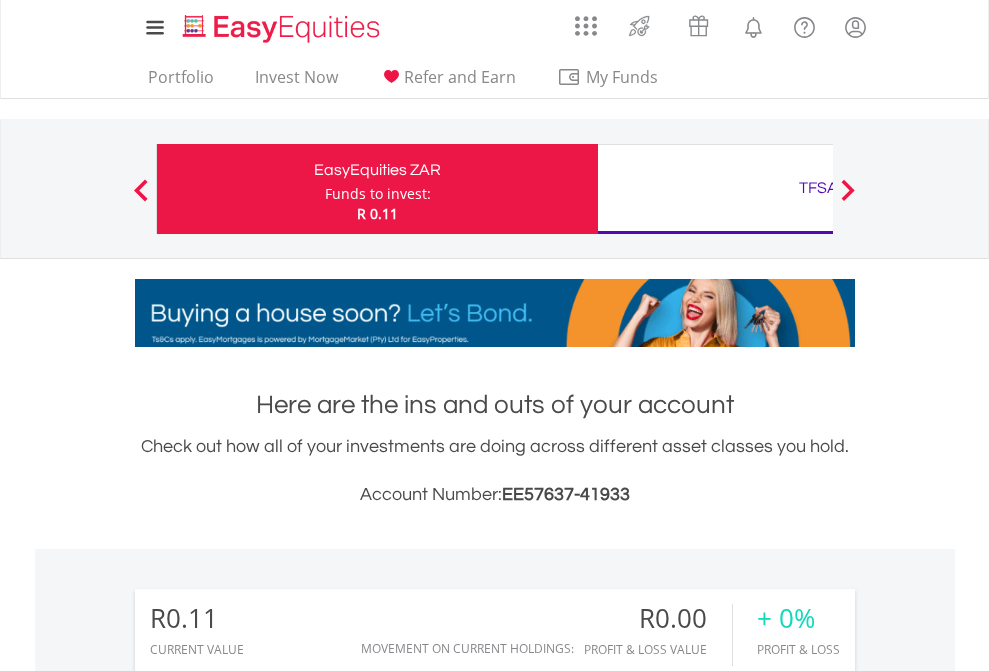 scroll, scrollTop: 999808, scrollLeft: 999687, axis: both 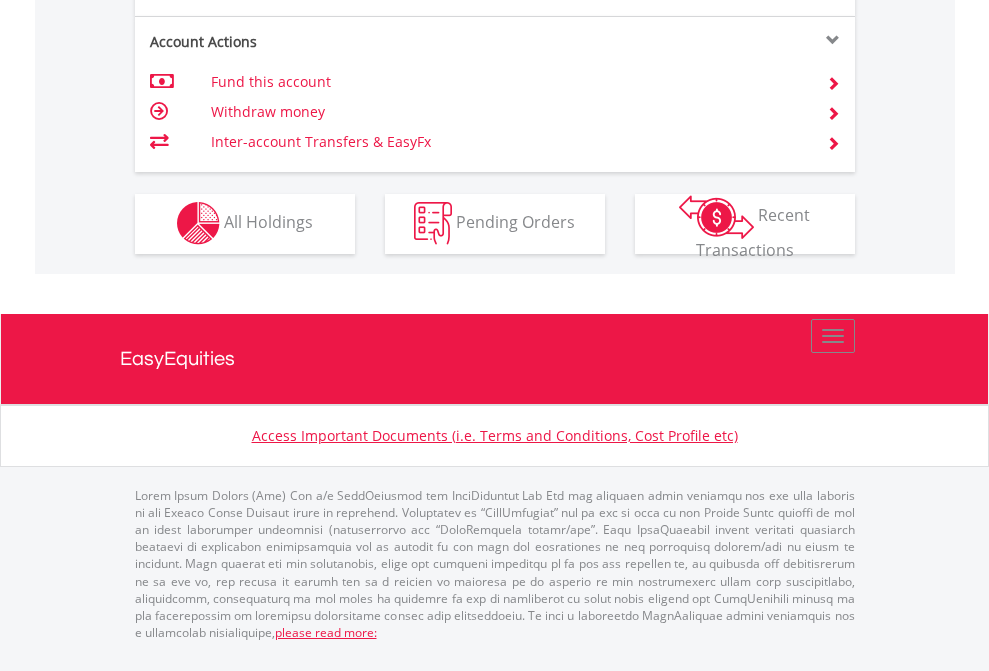 click on "Investment types" at bounding box center (706, -353) 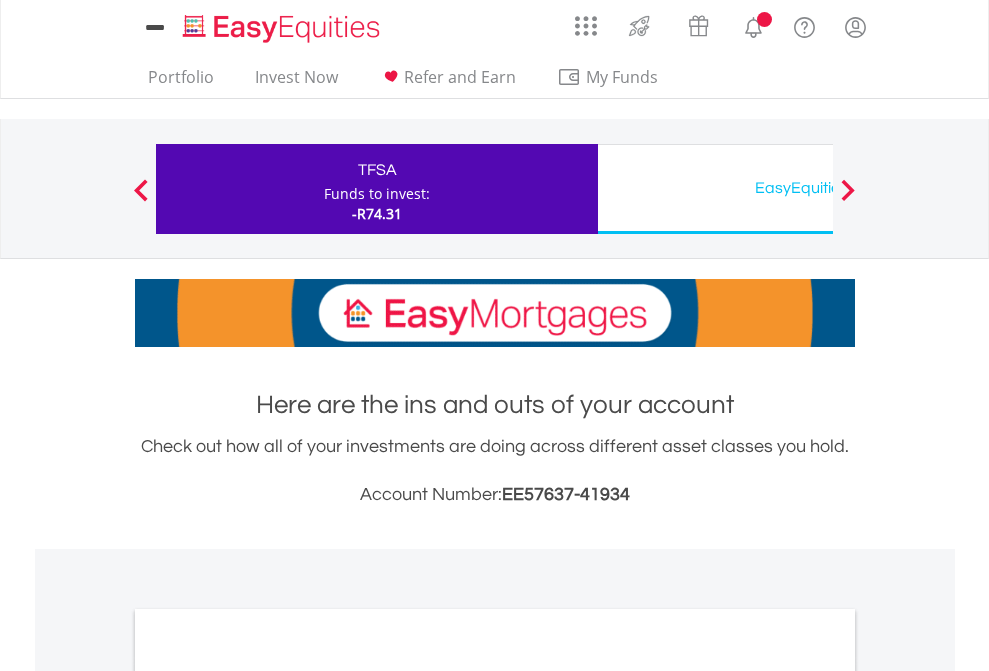 scroll, scrollTop: 0, scrollLeft: 0, axis: both 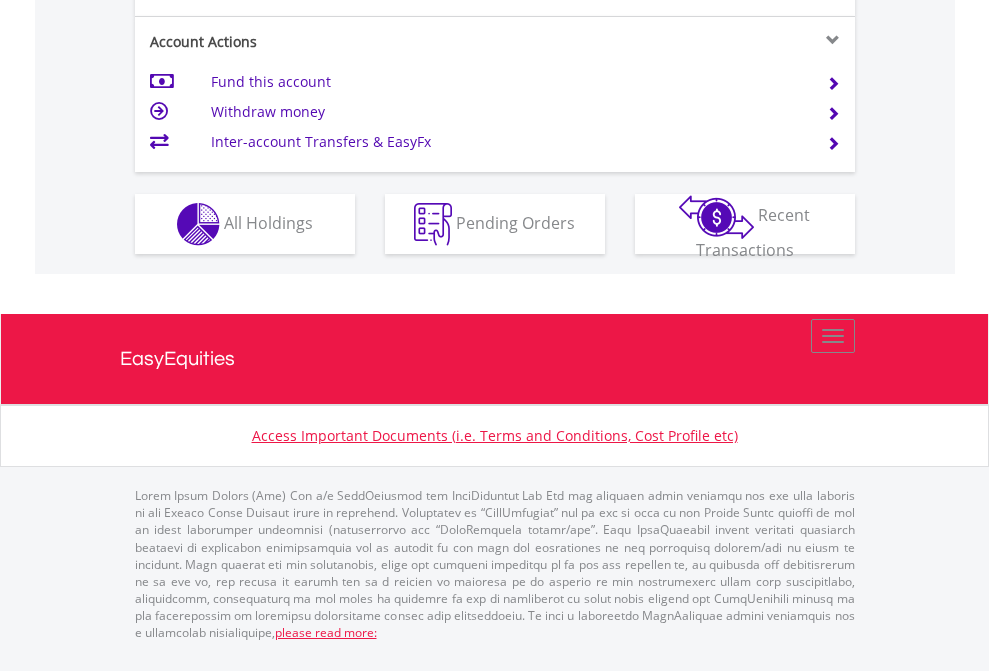 click on "Investment types" at bounding box center [706, -337] 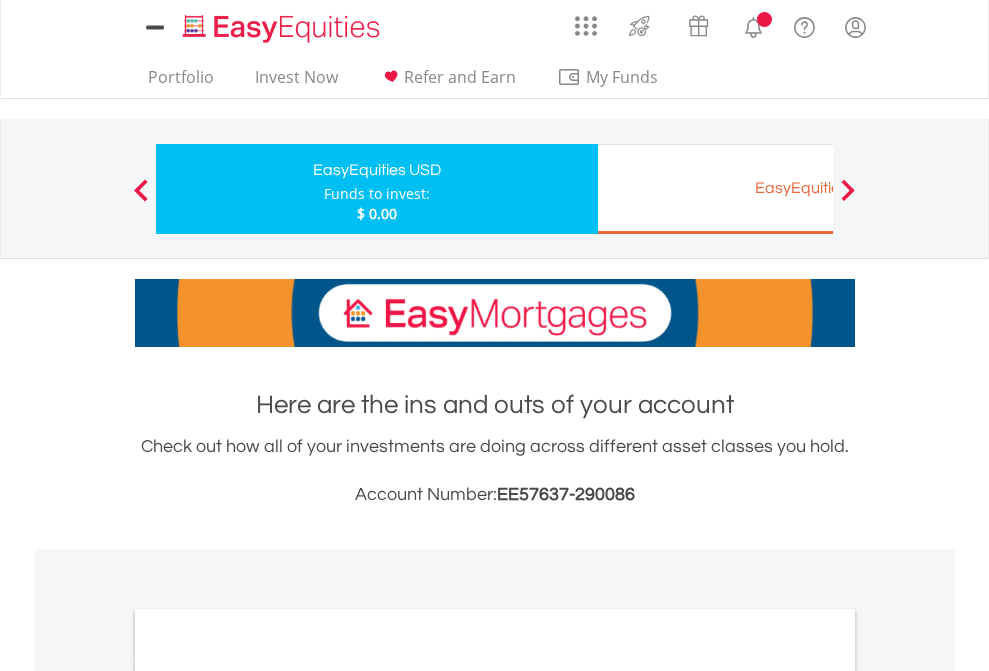 scroll, scrollTop: 0, scrollLeft: 0, axis: both 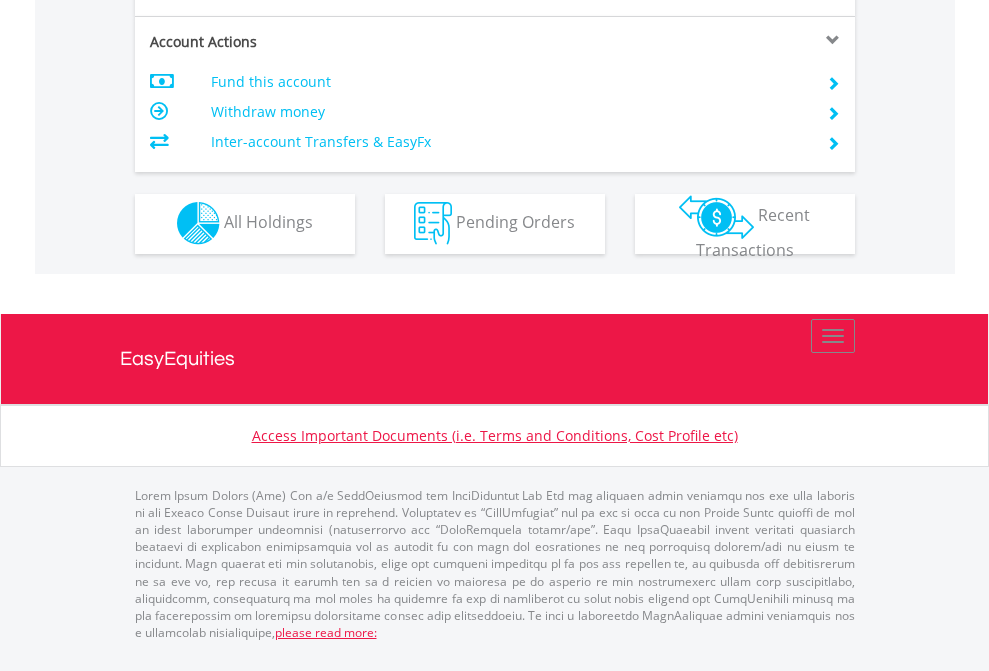 click on "Investment types" at bounding box center (706, -353) 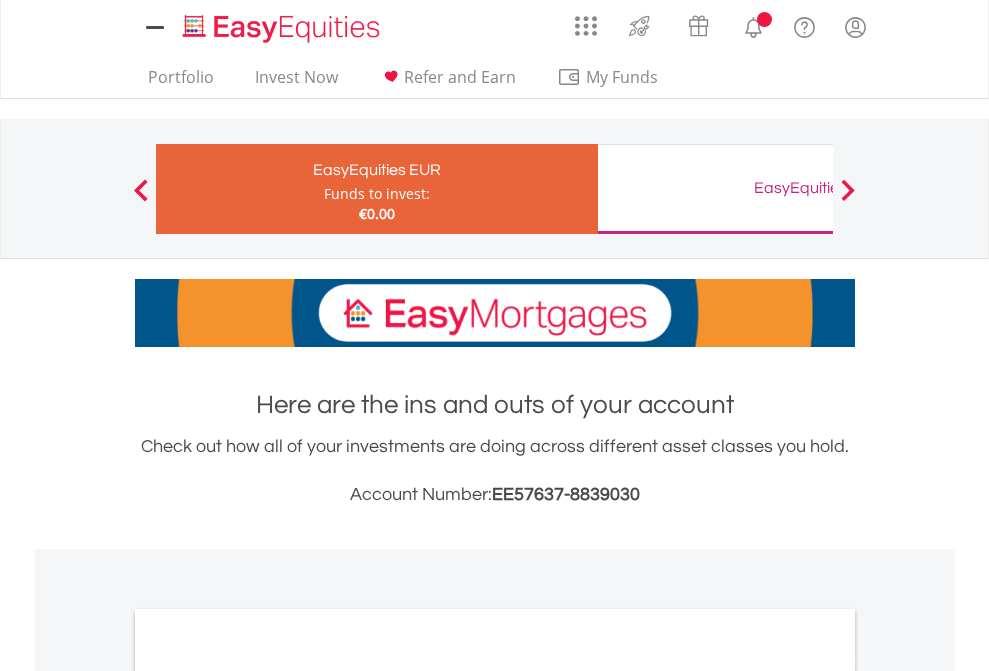 scroll, scrollTop: 0, scrollLeft: 0, axis: both 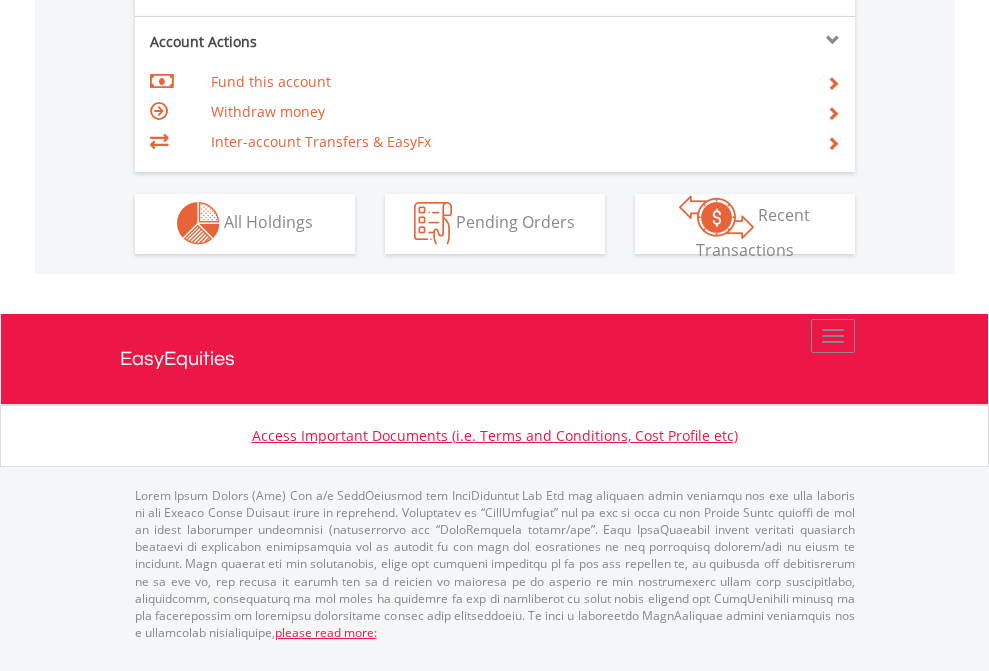click on "Investment types" at bounding box center (706, -353) 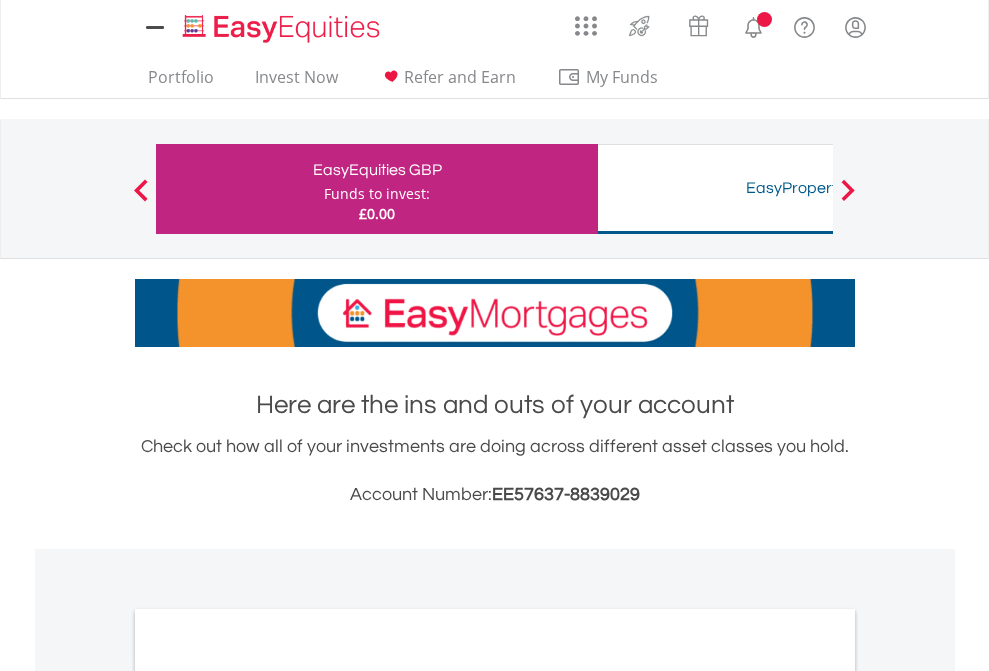 scroll, scrollTop: 0, scrollLeft: 0, axis: both 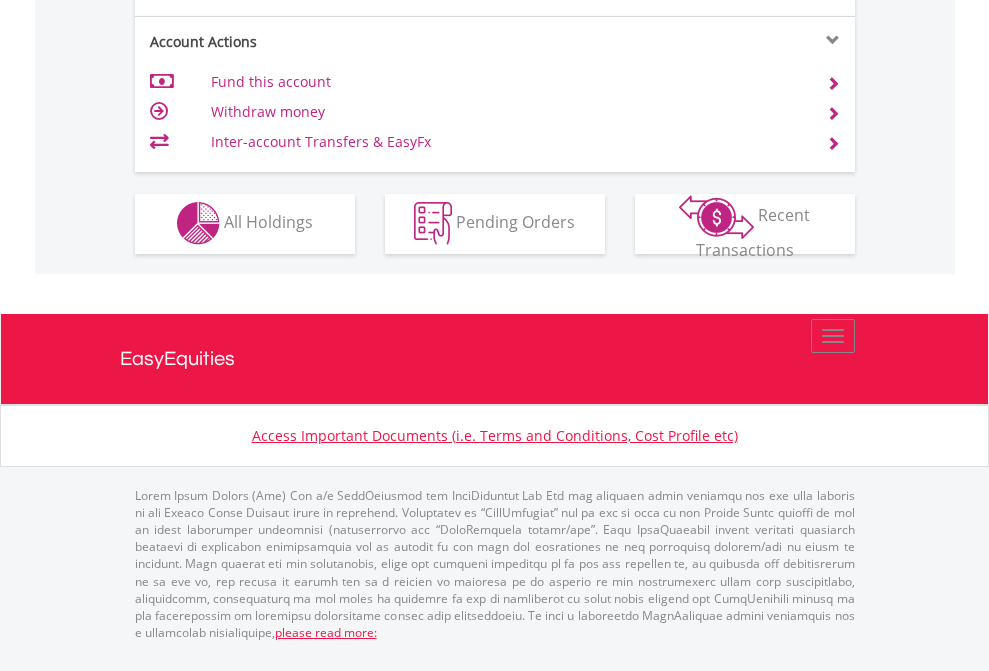 click on "Investment types" at bounding box center [706, -353] 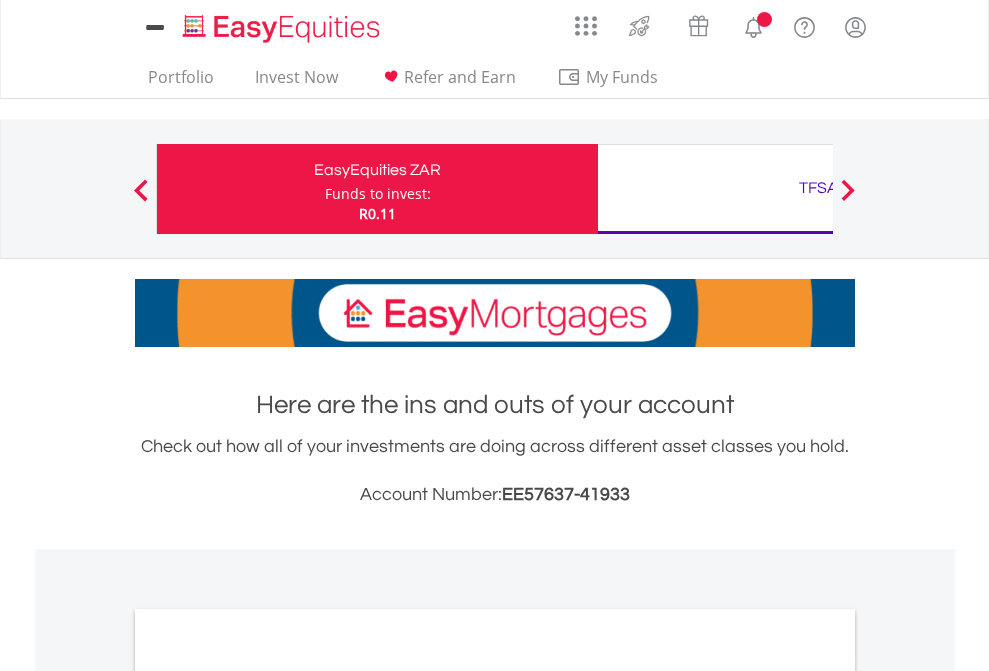 scroll, scrollTop: 0, scrollLeft: 0, axis: both 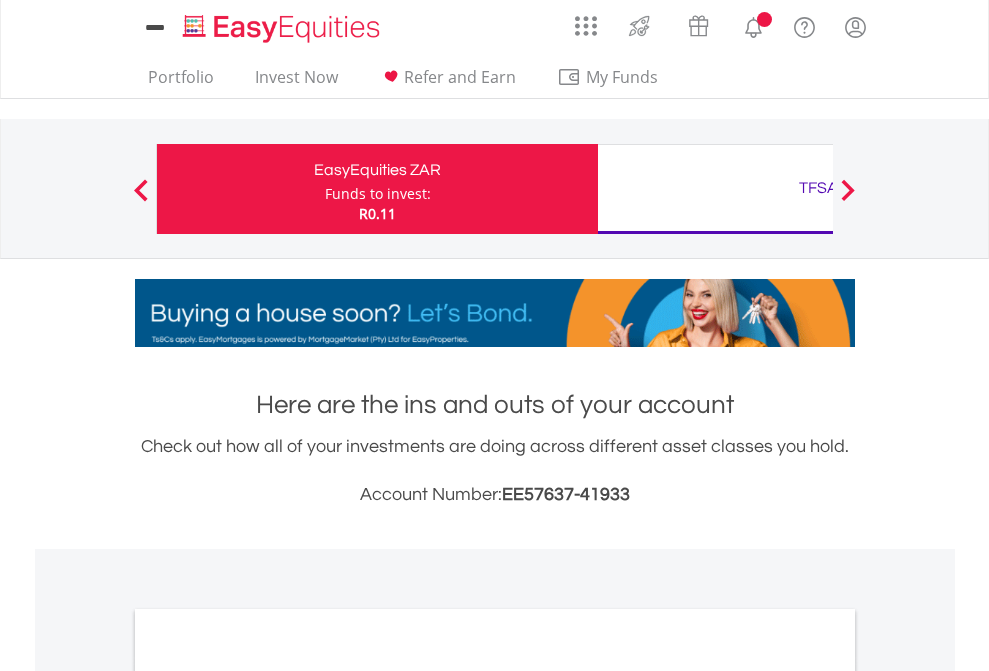 click on "All Holdings" at bounding box center [268, 1096] 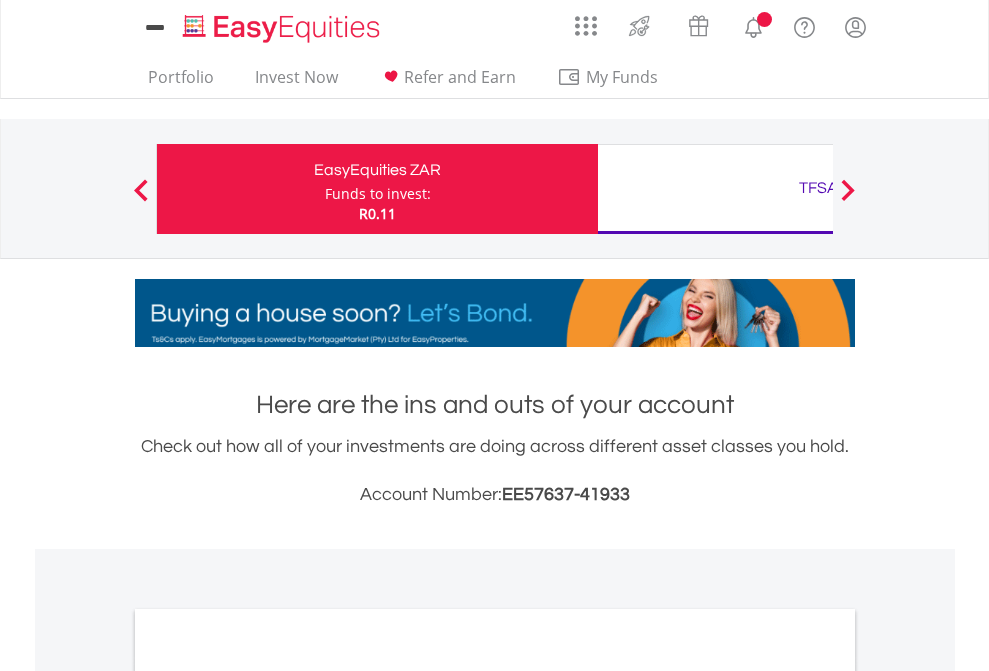 scroll, scrollTop: 1202, scrollLeft: 0, axis: vertical 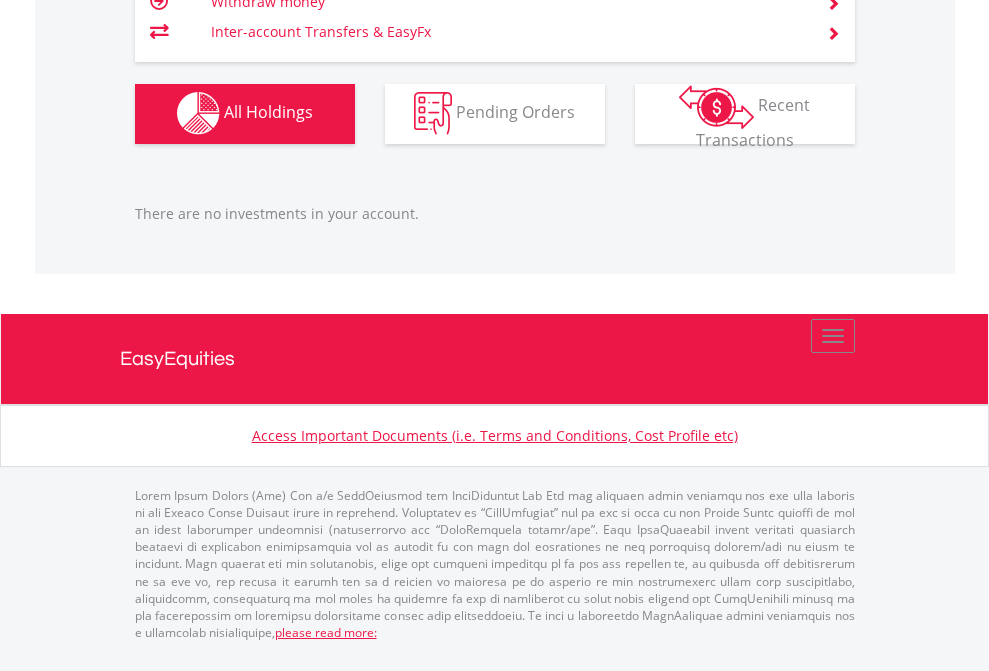 click on "TFSA" at bounding box center (818, -1142) 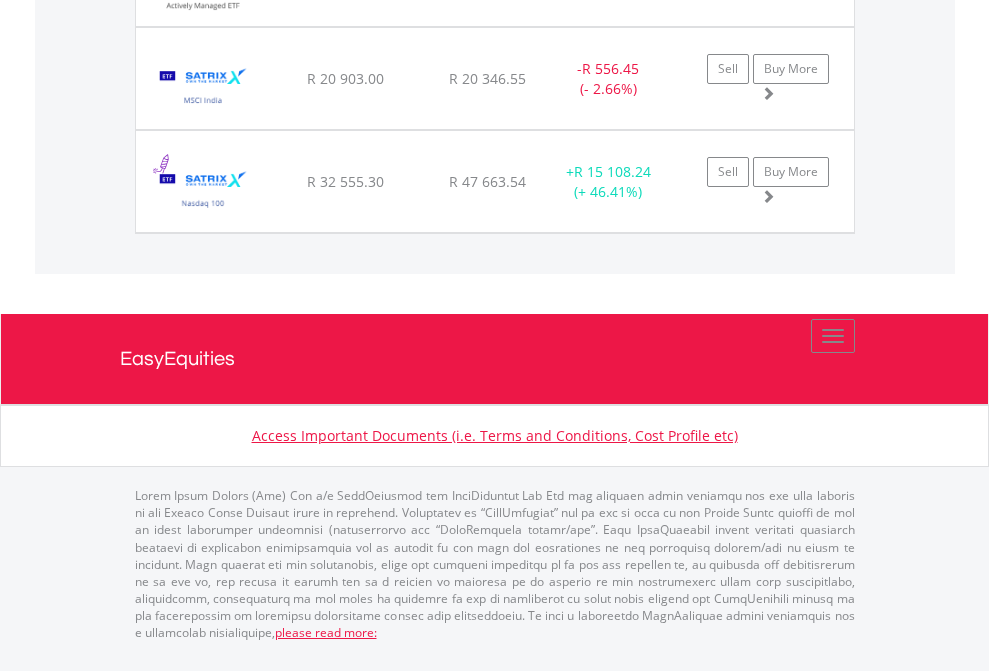 scroll, scrollTop: 2225, scrollLeft: 0, axis: vertical 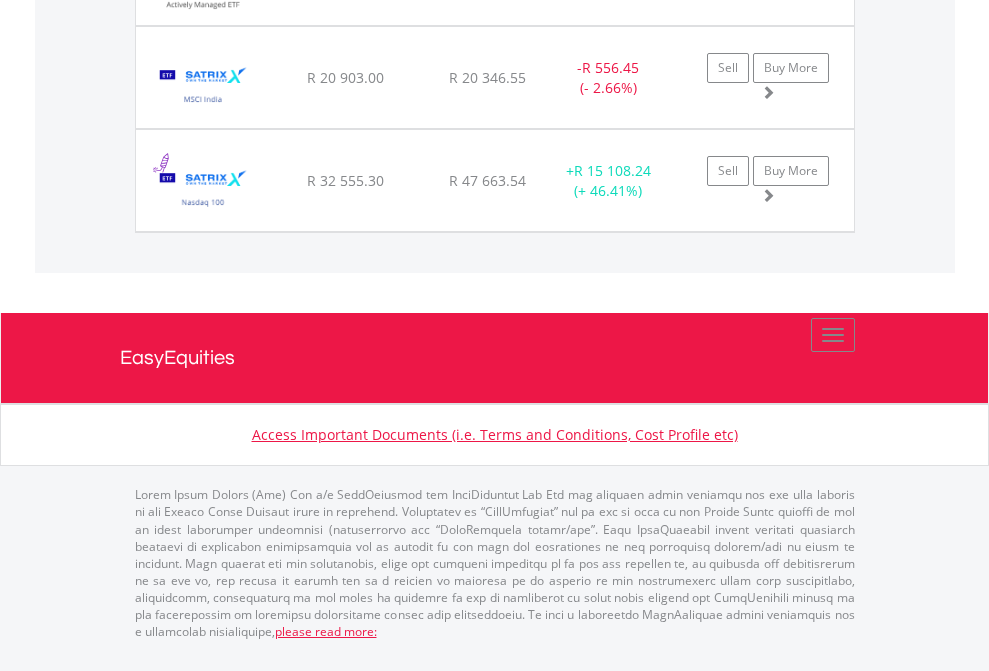 click on "EasyEquities USD" at bounding box center [818, -1545] 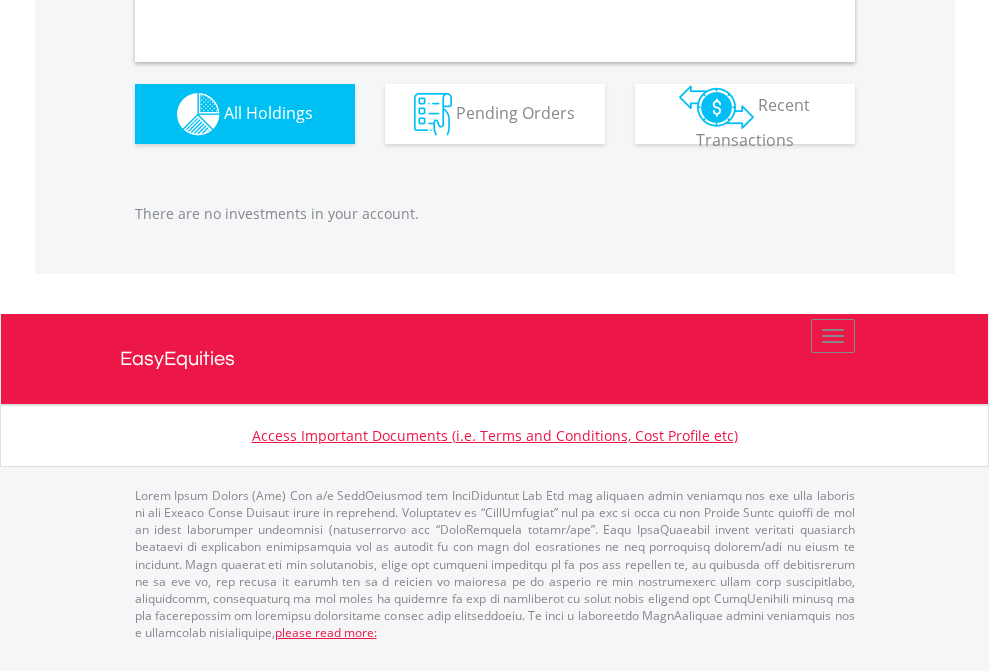 scroll, scrollTop: 1980, scrollLeft: 0, axis: vertical 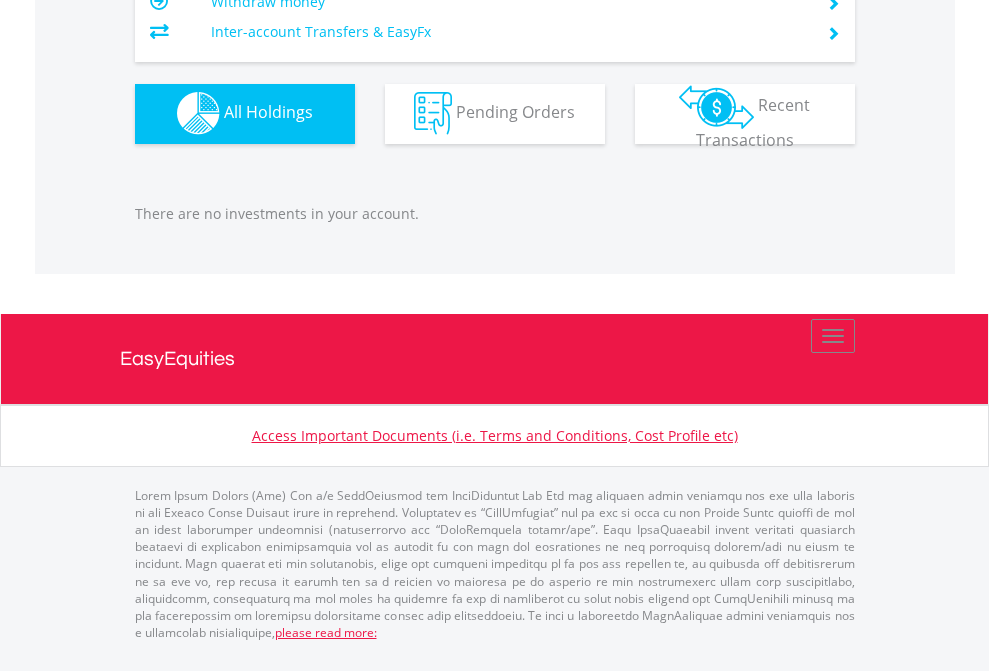 click on "EasyEquities EUR" at bounding box center (818, -1142) 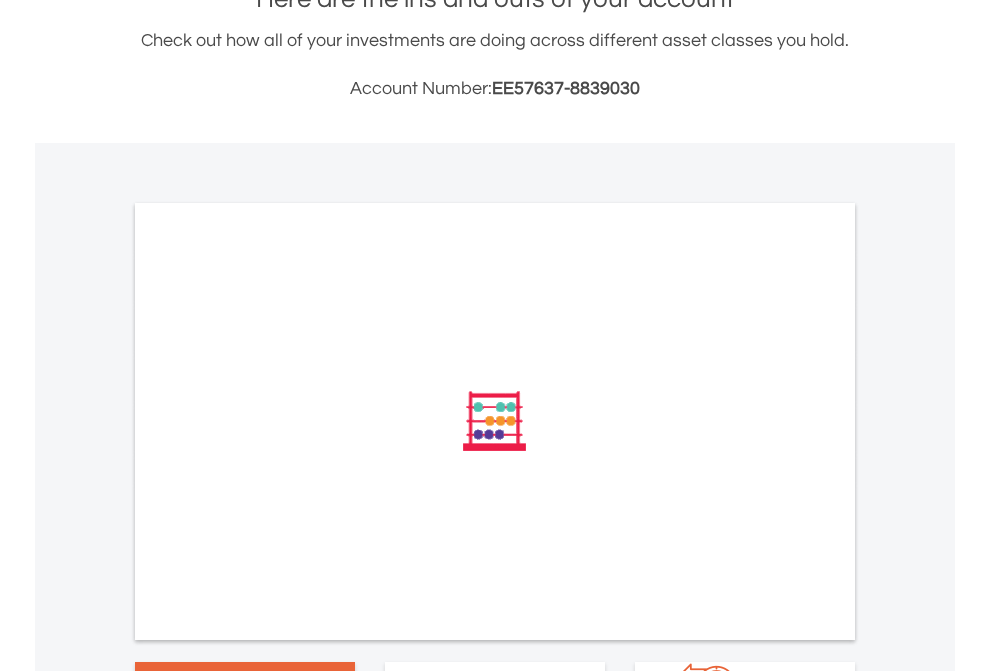 click on "All Holdings" at bounding box center (268, 690) 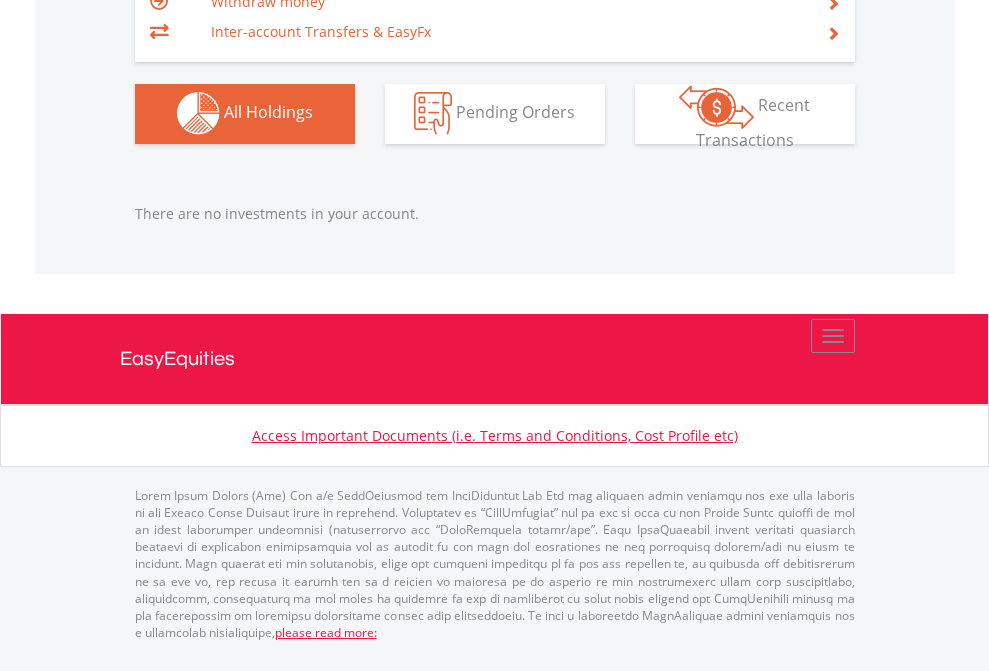scroll, scrollTop: 1980, scrollLeft: 0, axis: vertical 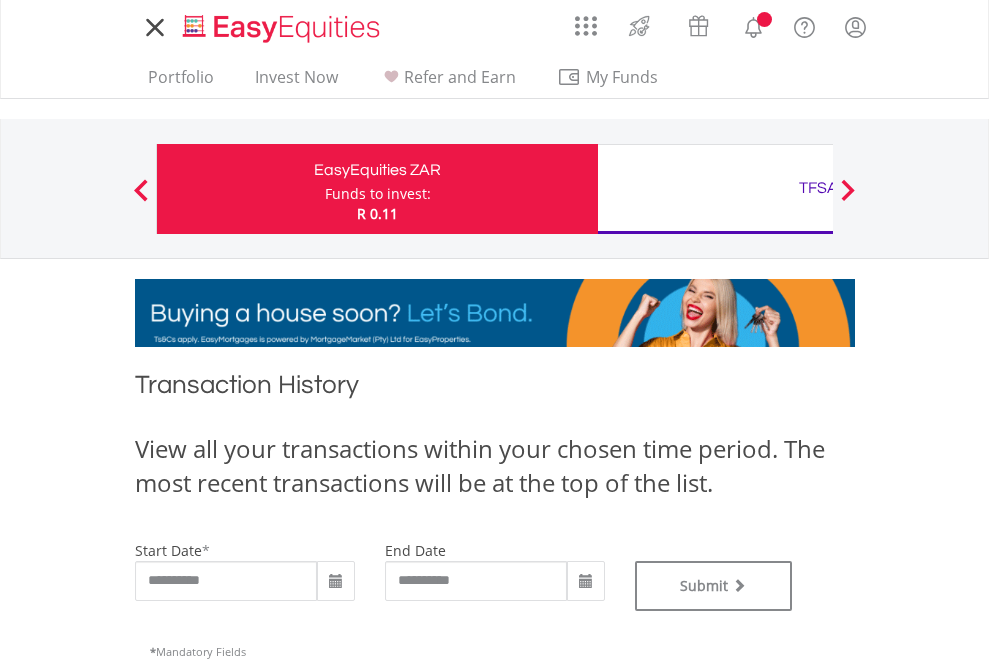 type on "**********" 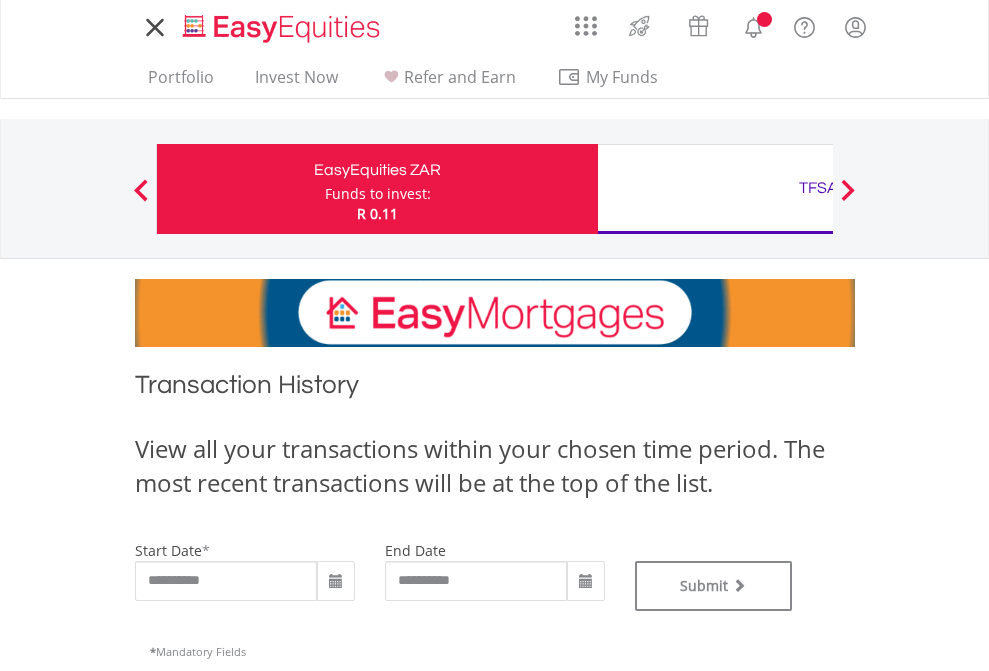 type on "**********" 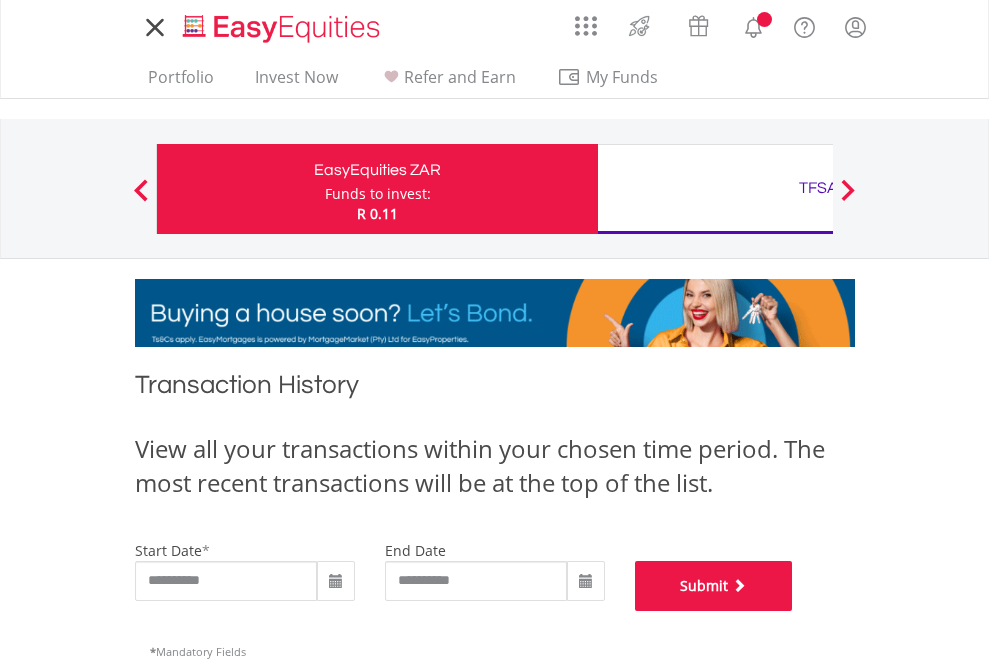 click on "Submit" at bounding box center [714, 586] 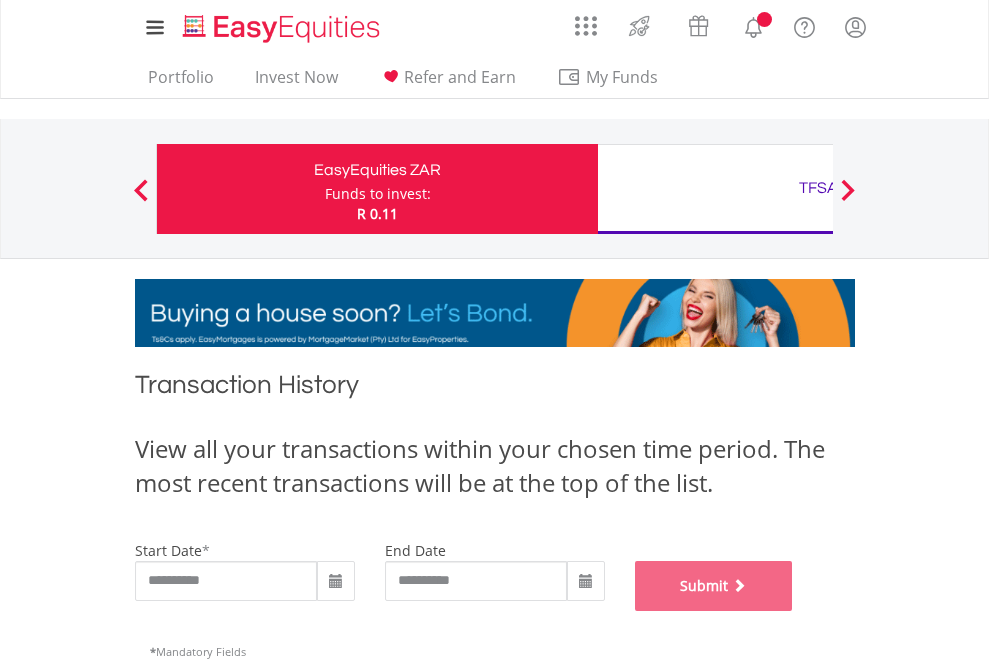 scroll, scrollTop: 811, scrollLeft: 0, axis: vertical 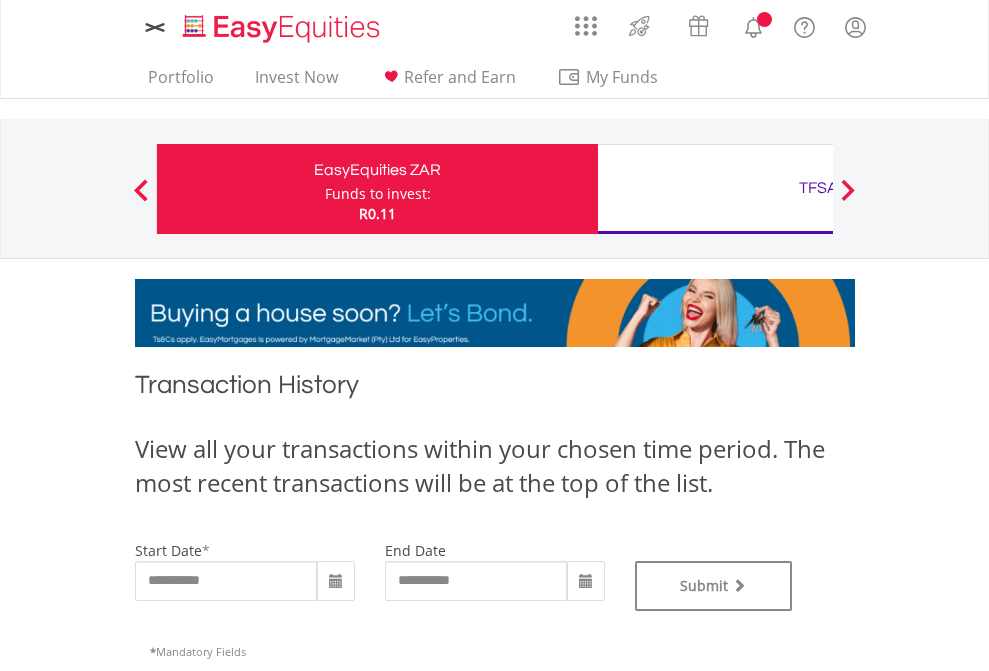 click on "TFSA" at bounding box center (818, 188) 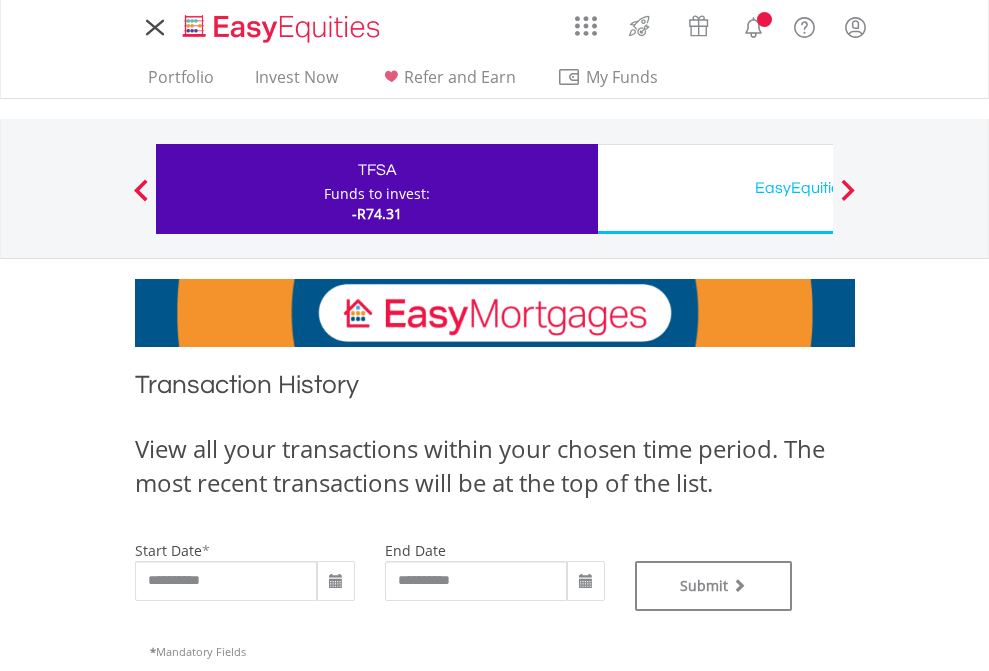 scroll, scrollTop: 0, scrollLeft: 0, axis: both 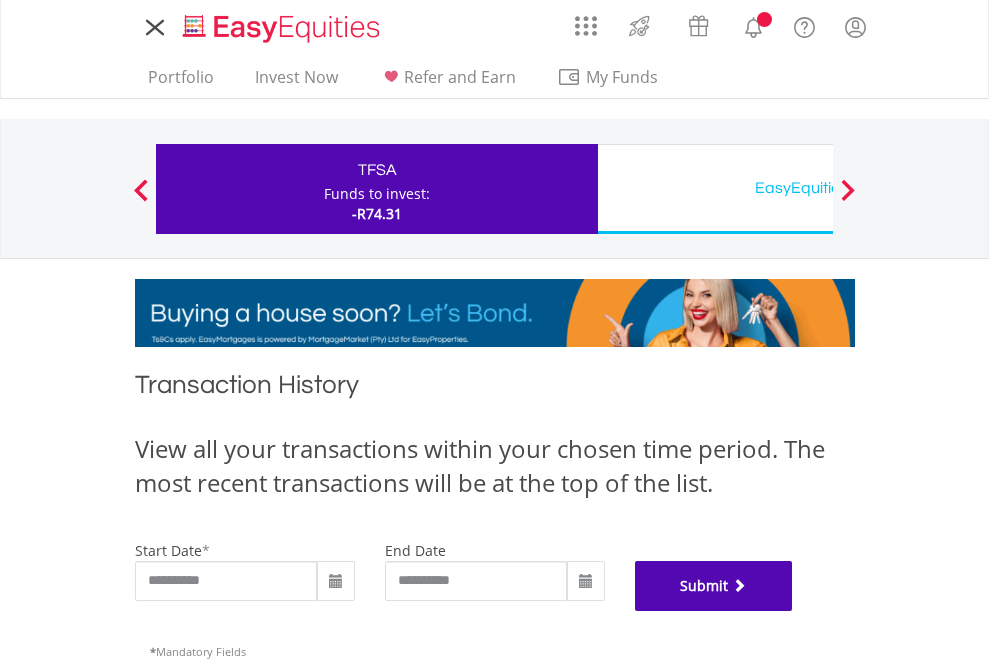 click on "Submit" at bounding box center (714, 586) 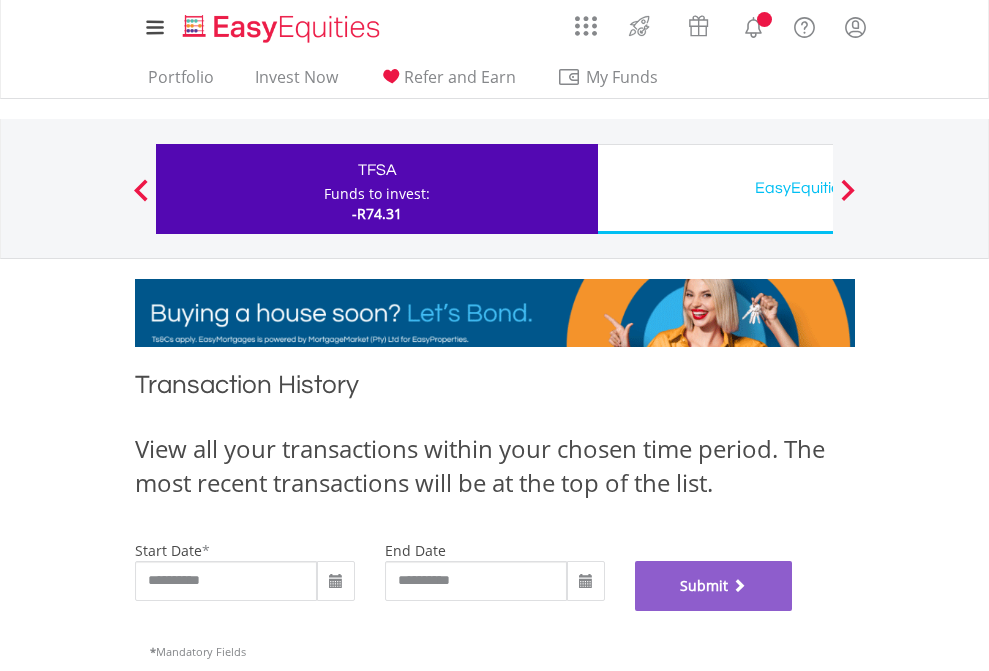 scroll, scrollTop: 811, scrollLeft: 0, axis: vertical 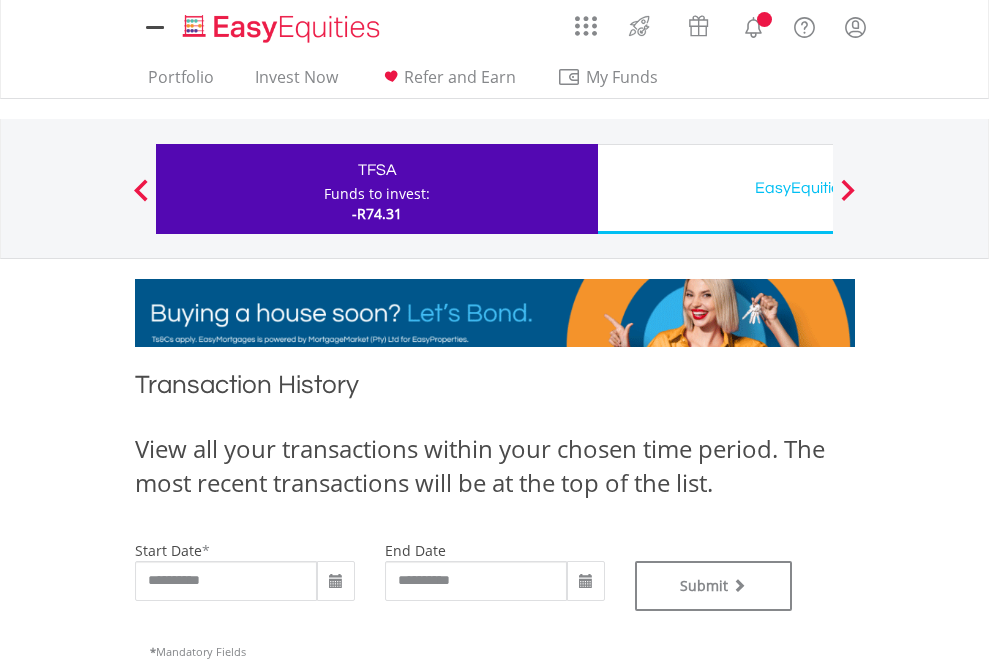 click on "EasyEquities USD" at bounding box center (818, 188) 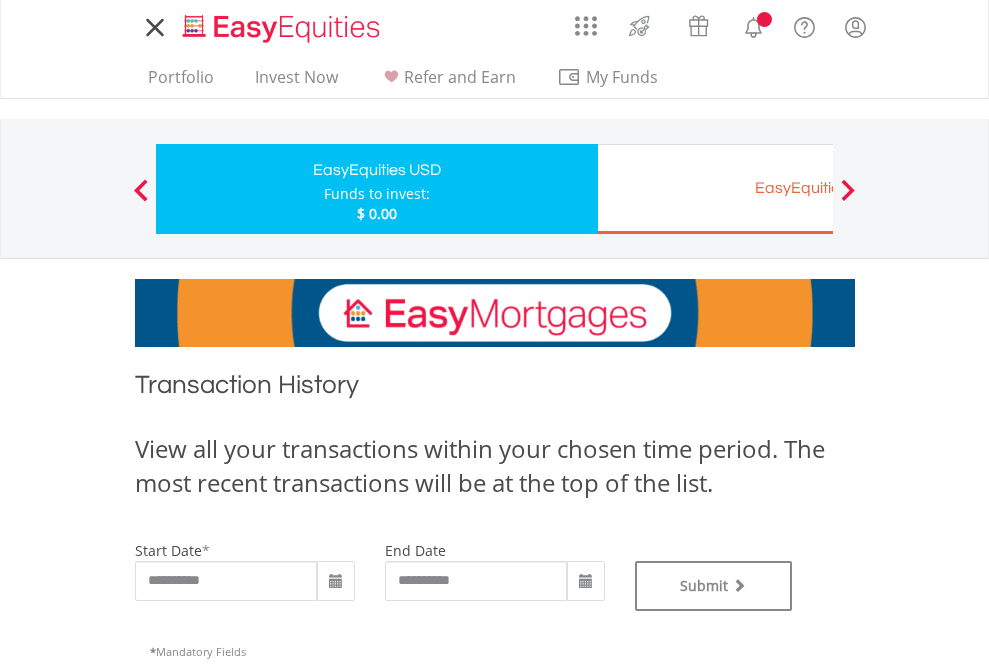 scroll, scrollTop: 0, scrollLeft: 0, axis: both 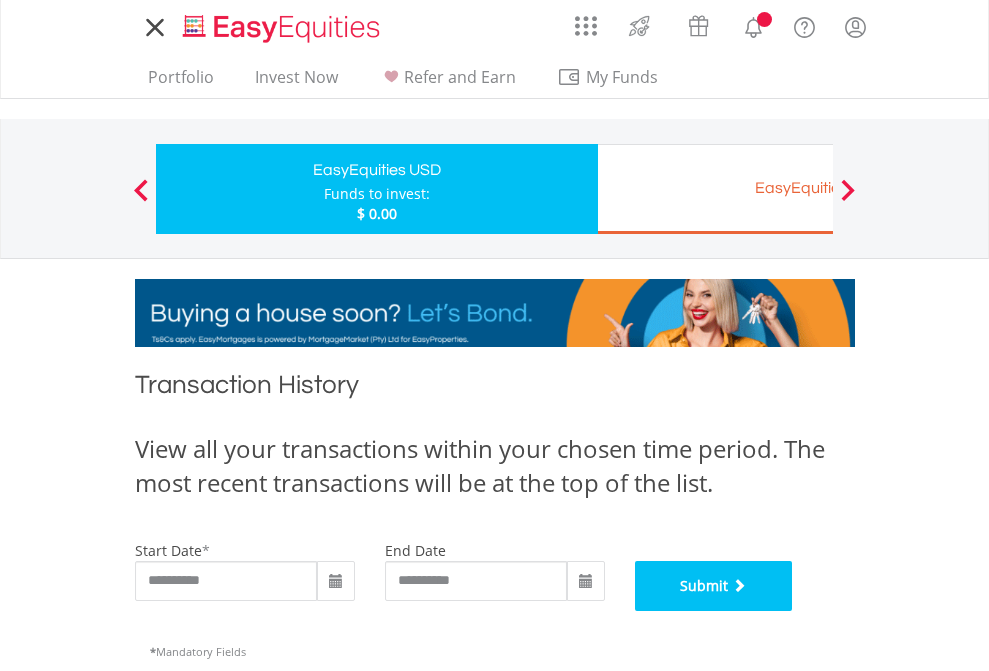 click on "Submit" at bounding box center (714, 586) 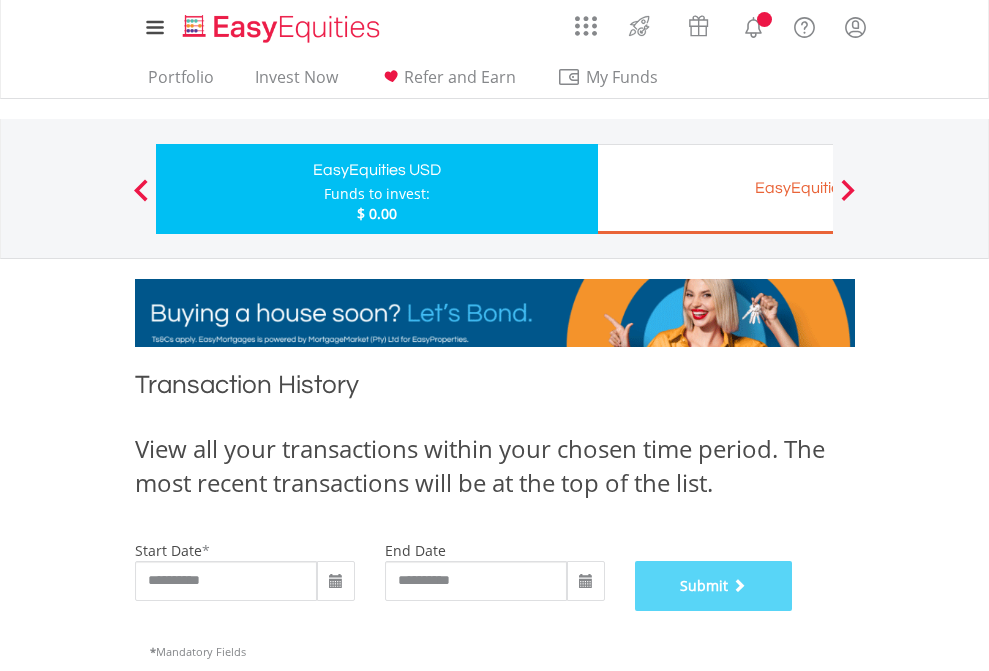scroll, scrollTop: 811, scrollLeft: 0, axis: vertical 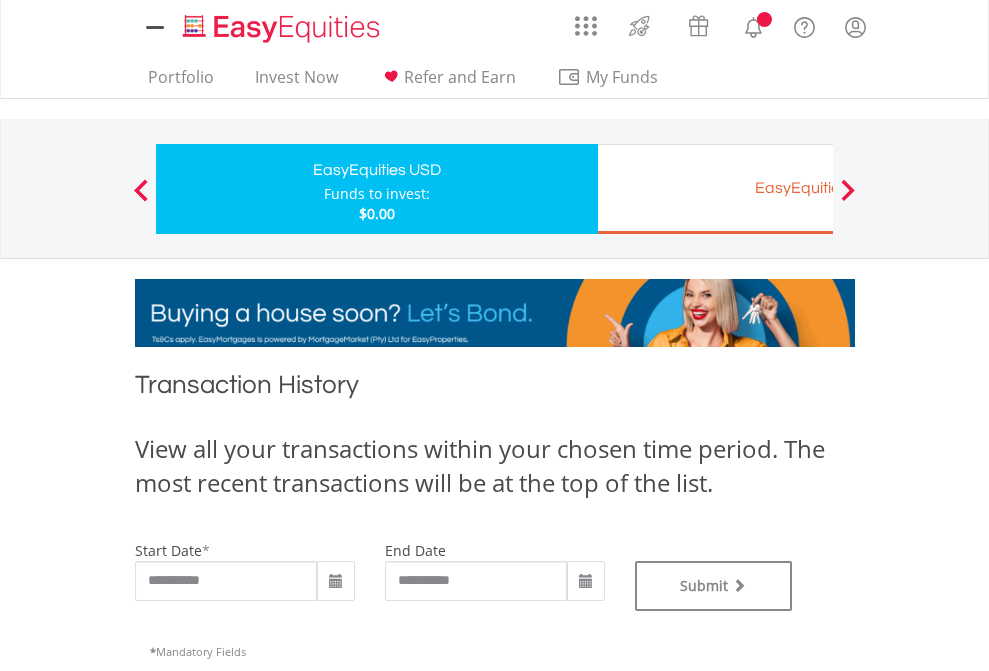 click on "EasyEquities EUR" at bounding box center [818, 188] 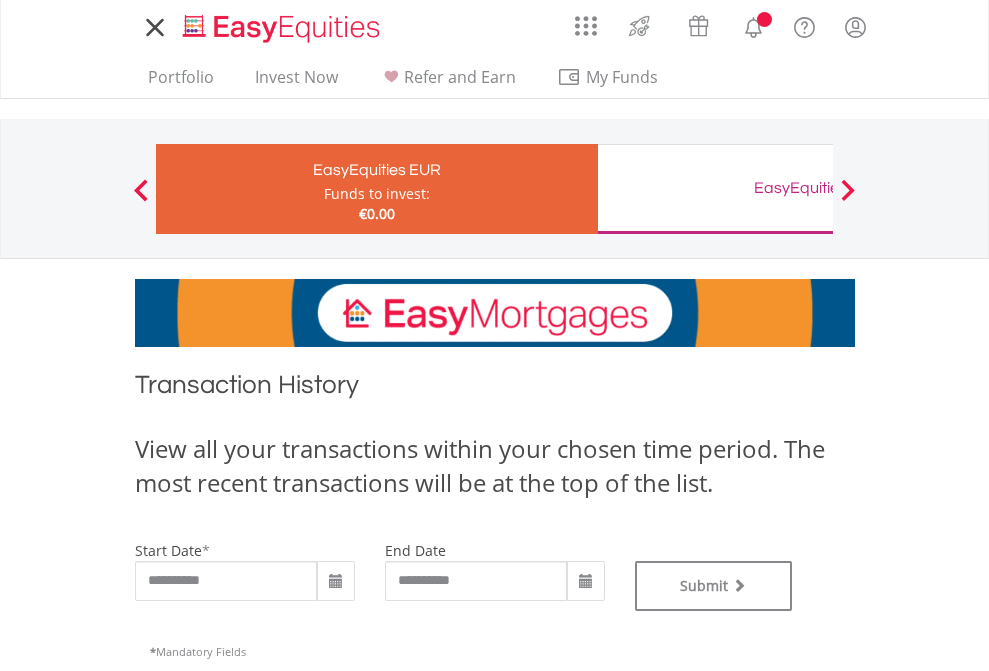 scroll, scrollTop: 0, scrollLeft: 0, axis: both 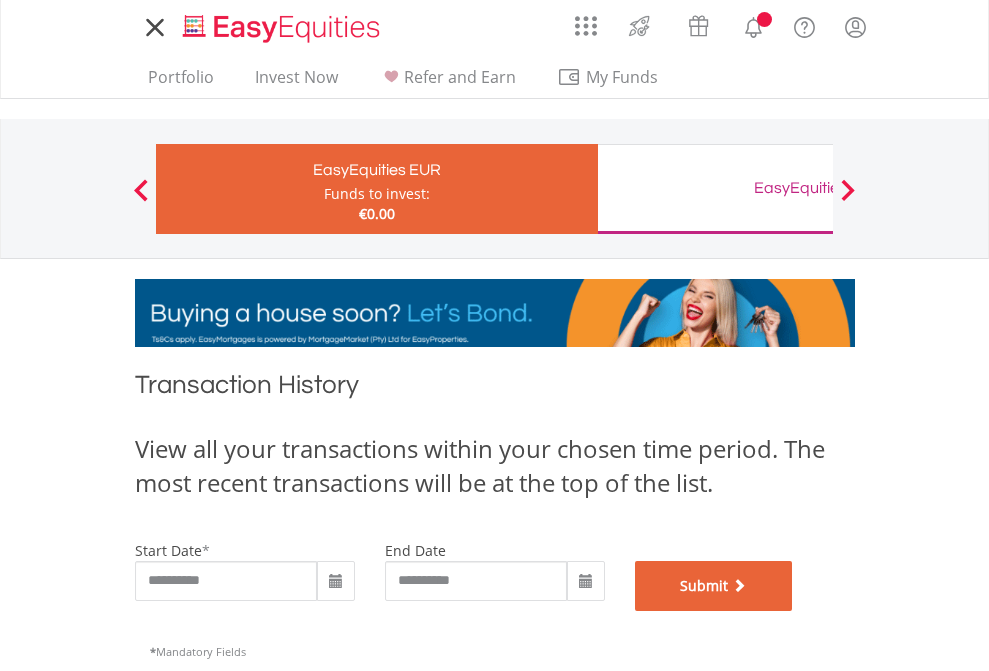 click on "Submit" at bounding box center (714, 586) 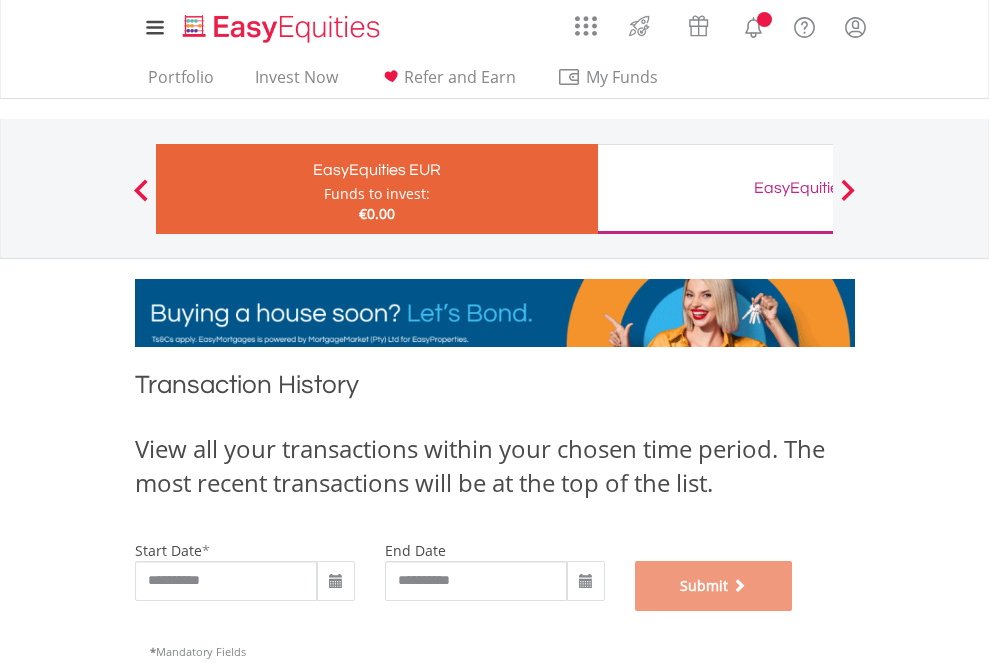 scroll, scrollTop: 811, scrollLeft: 0, axis: vertical 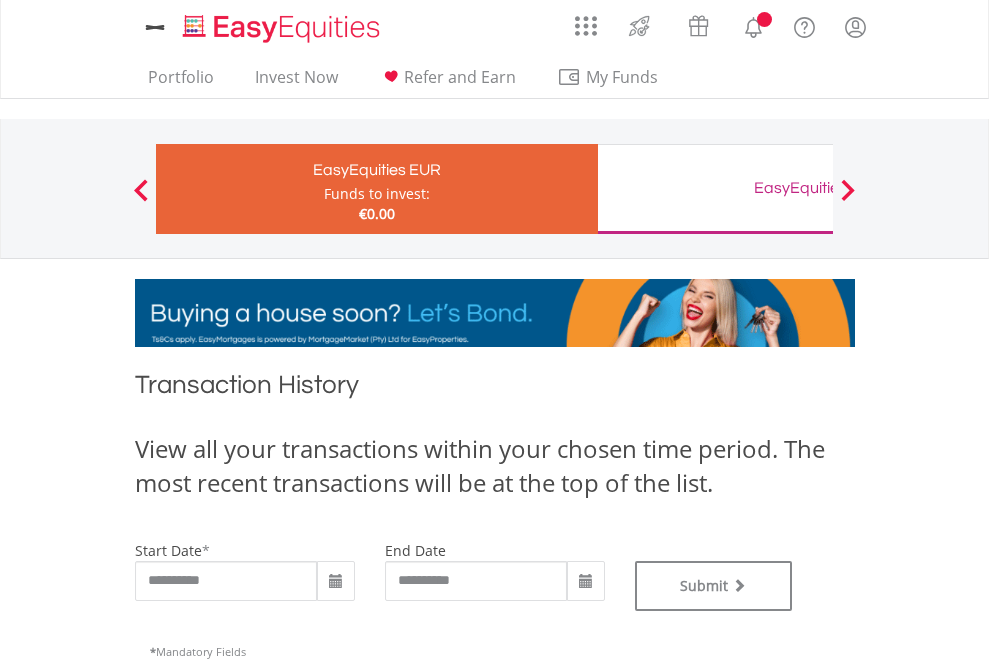 click on "EasyEquities GBP" at bounding box center (818, 188) 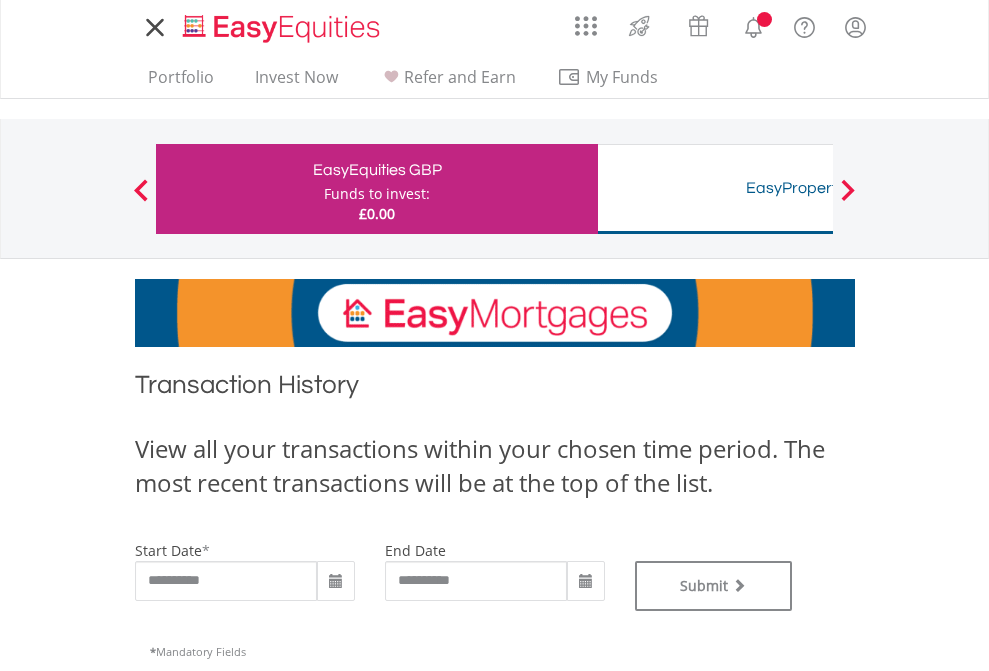 scroll, scrollTop: 0, scrollLeft: 0, axis: both 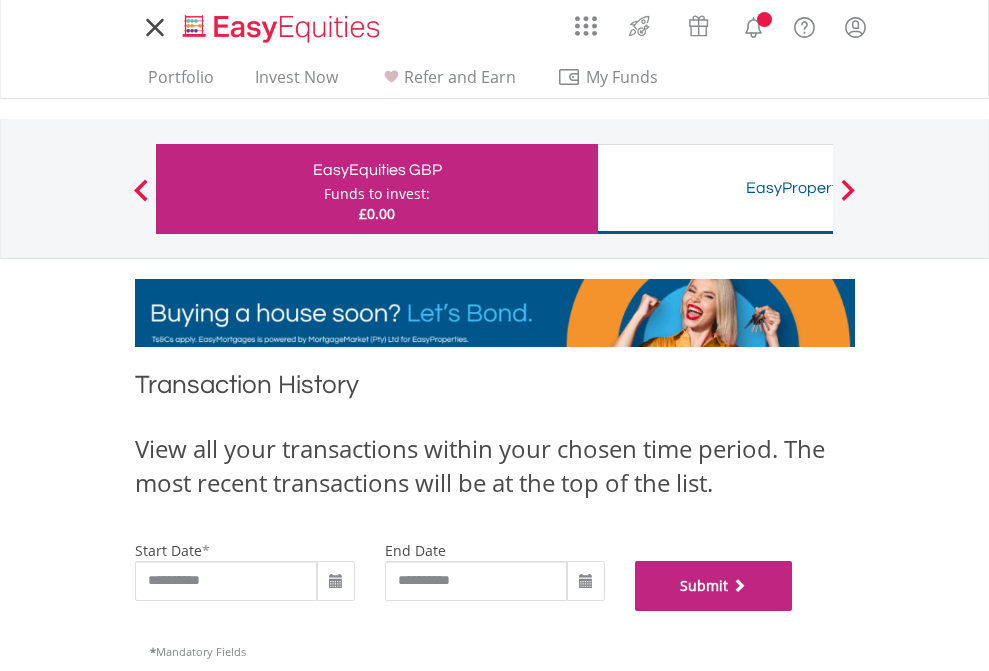 click on "Submit" at bounding box center (714, 586) 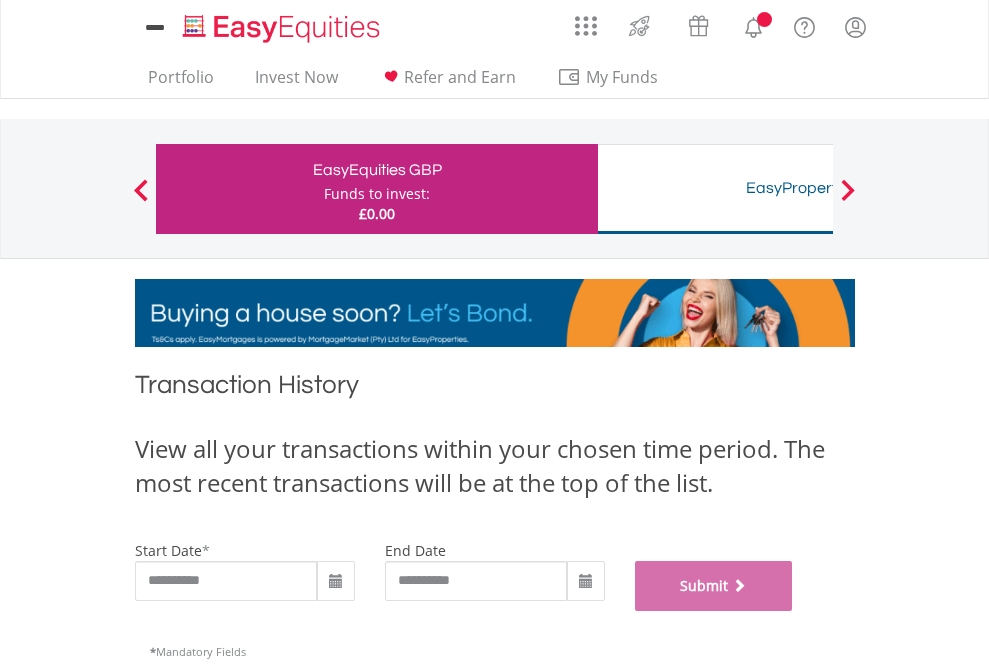 scroll, scrollTop: 811, scrollLeft: 0, axis: vertical 